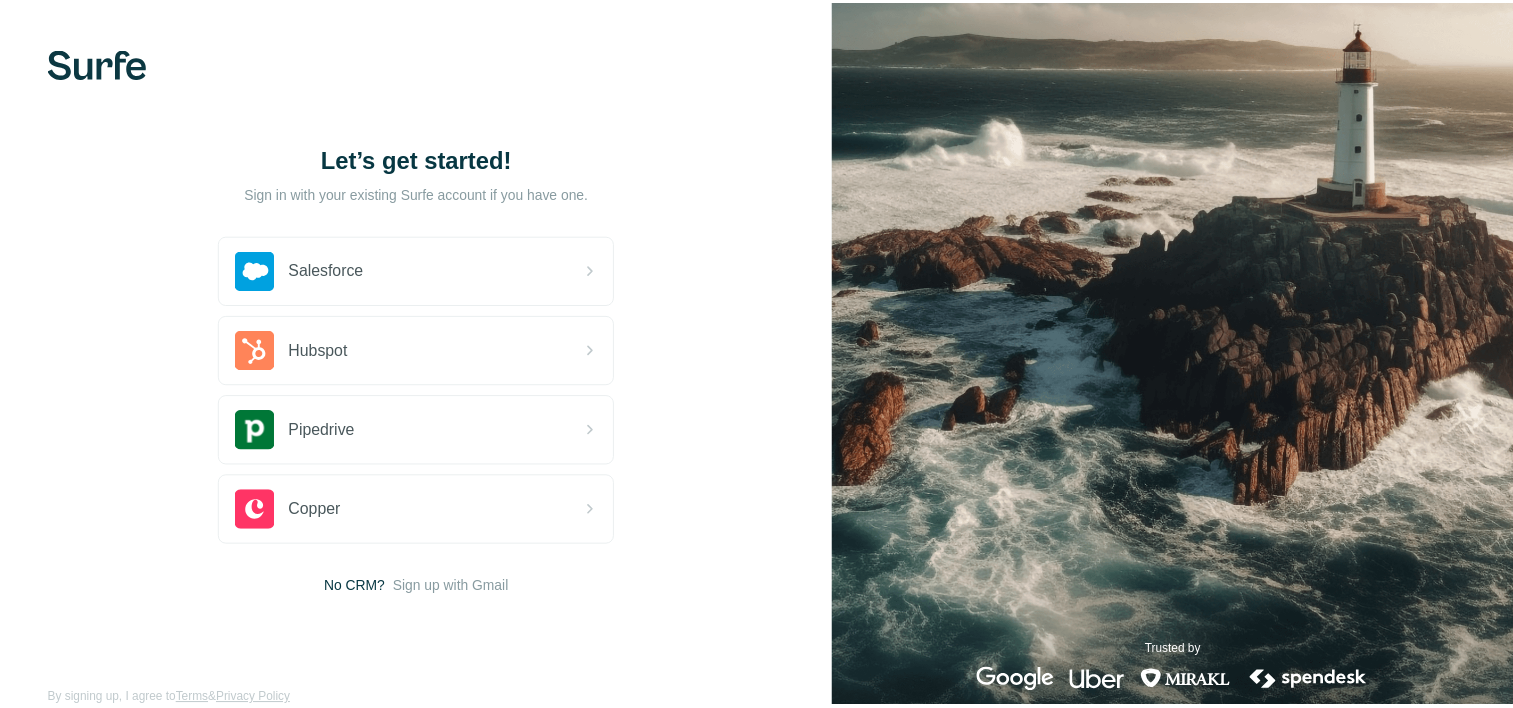 scroll, scrollTop: 0, scrollLeft: 0, axis: both 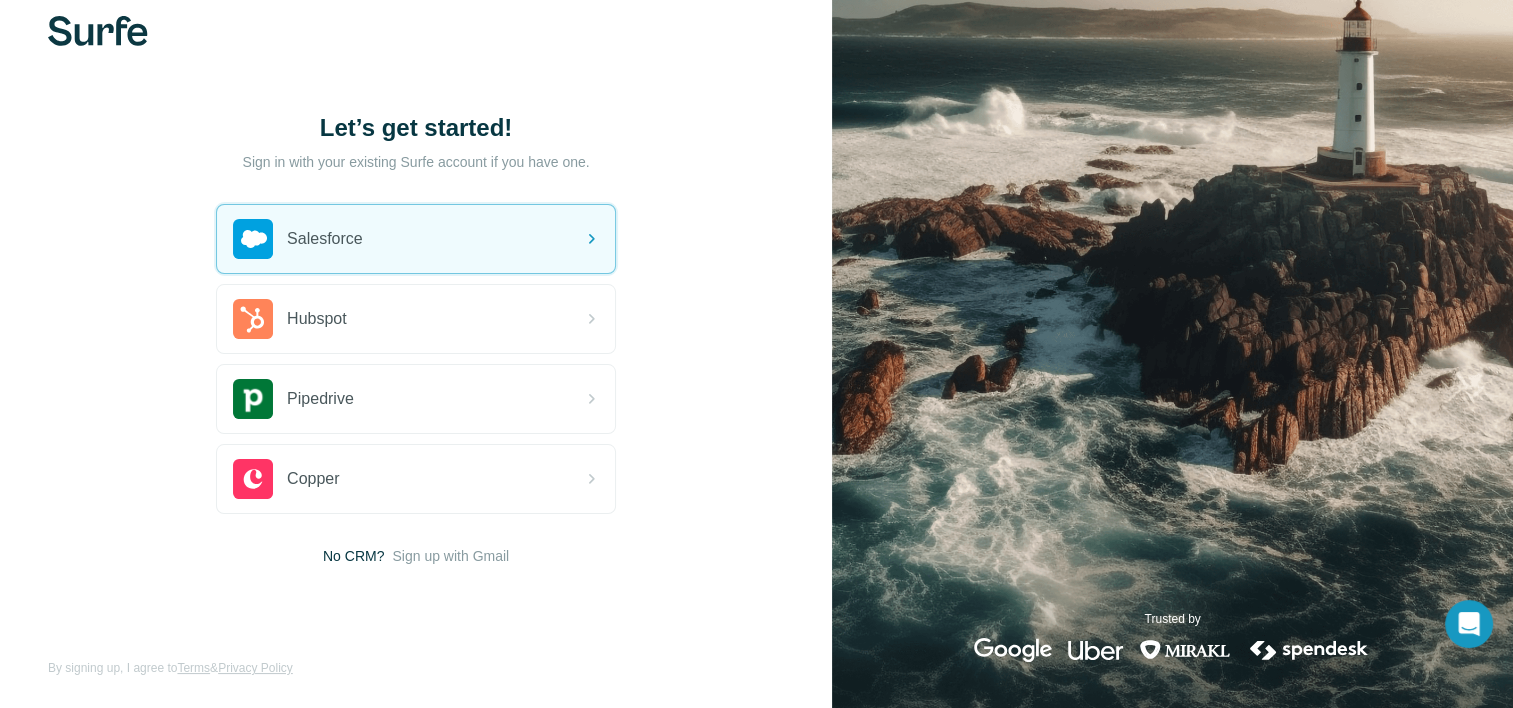 click on "Sign in with your existing Surfe account if you have one." at bounding box center (416, 162) 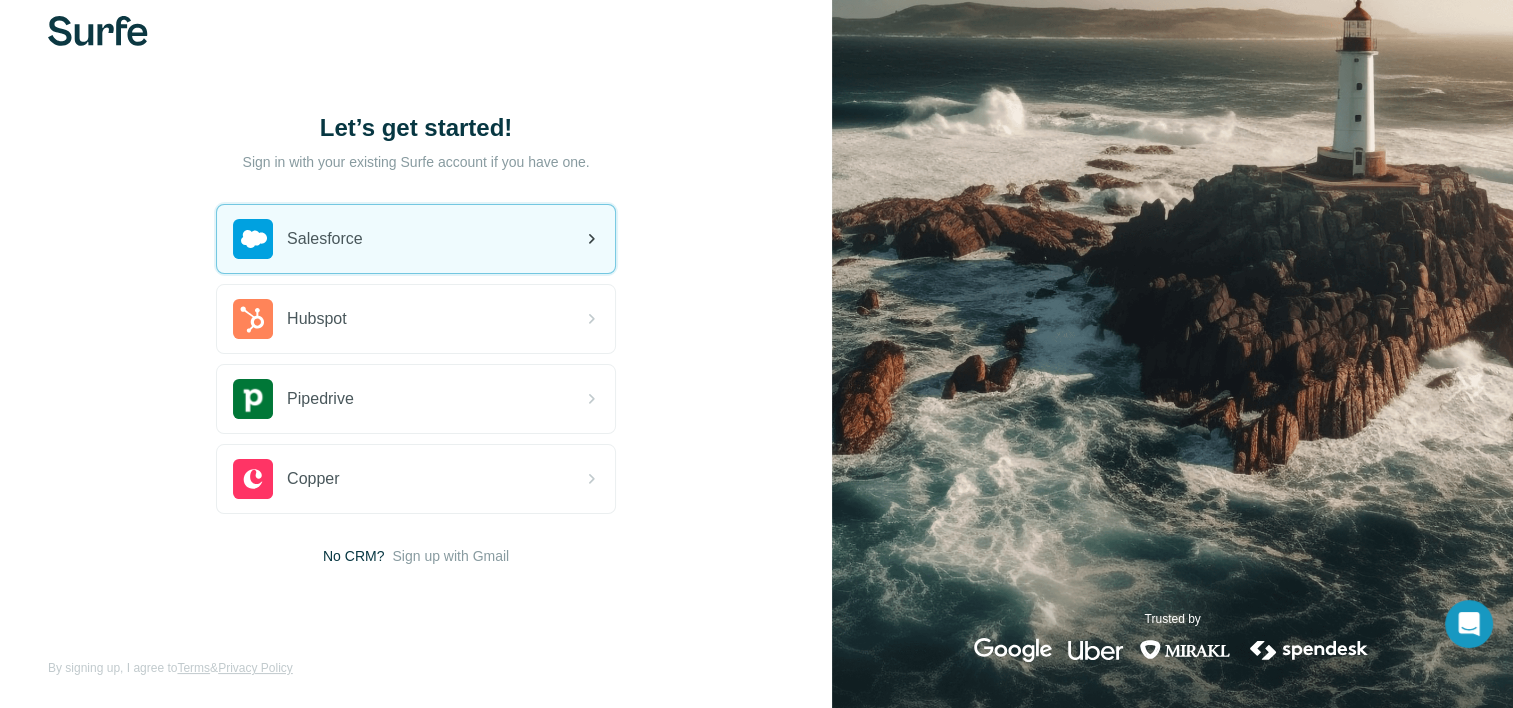 scroll, scrollTop: 0, scrollLeft: 0, axis: both 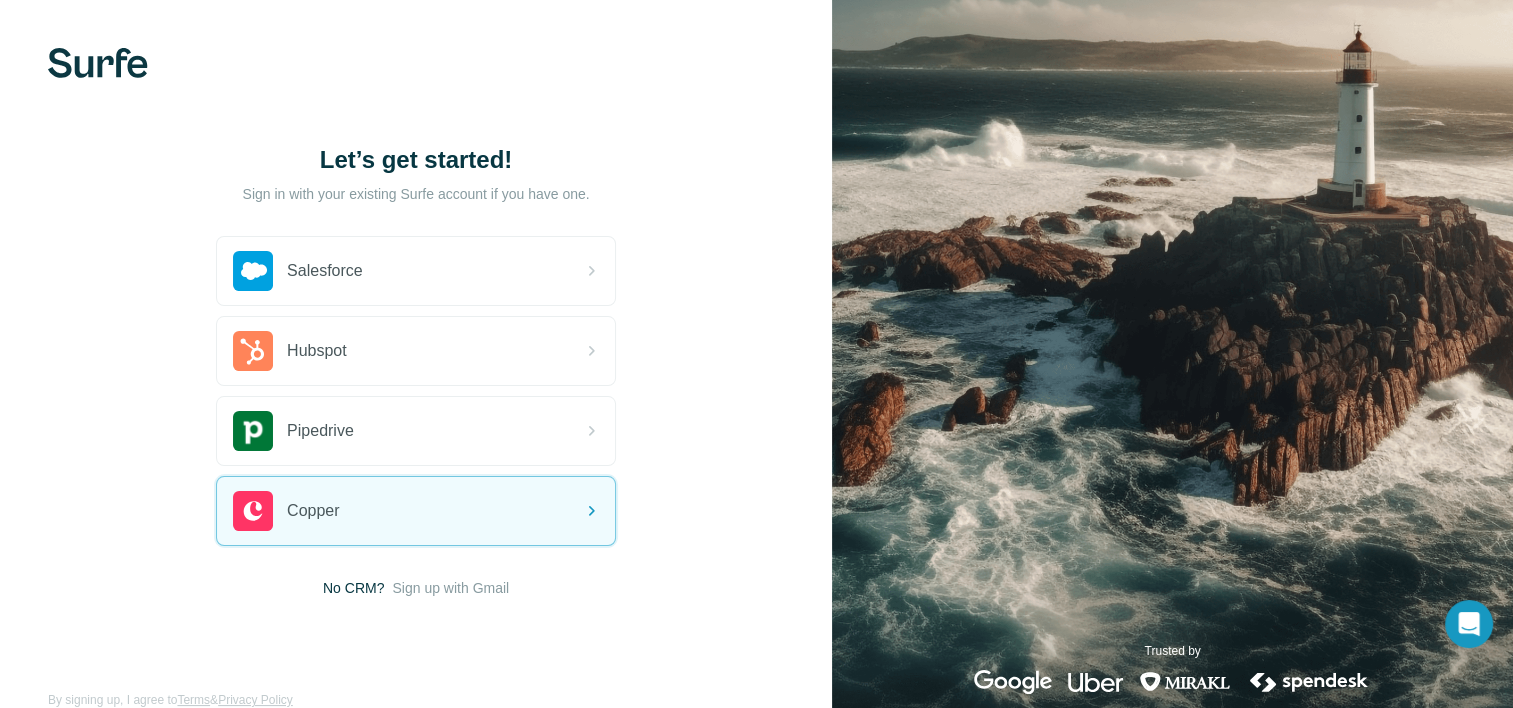 click on "No CRM?" at bounding box center (353, 588) 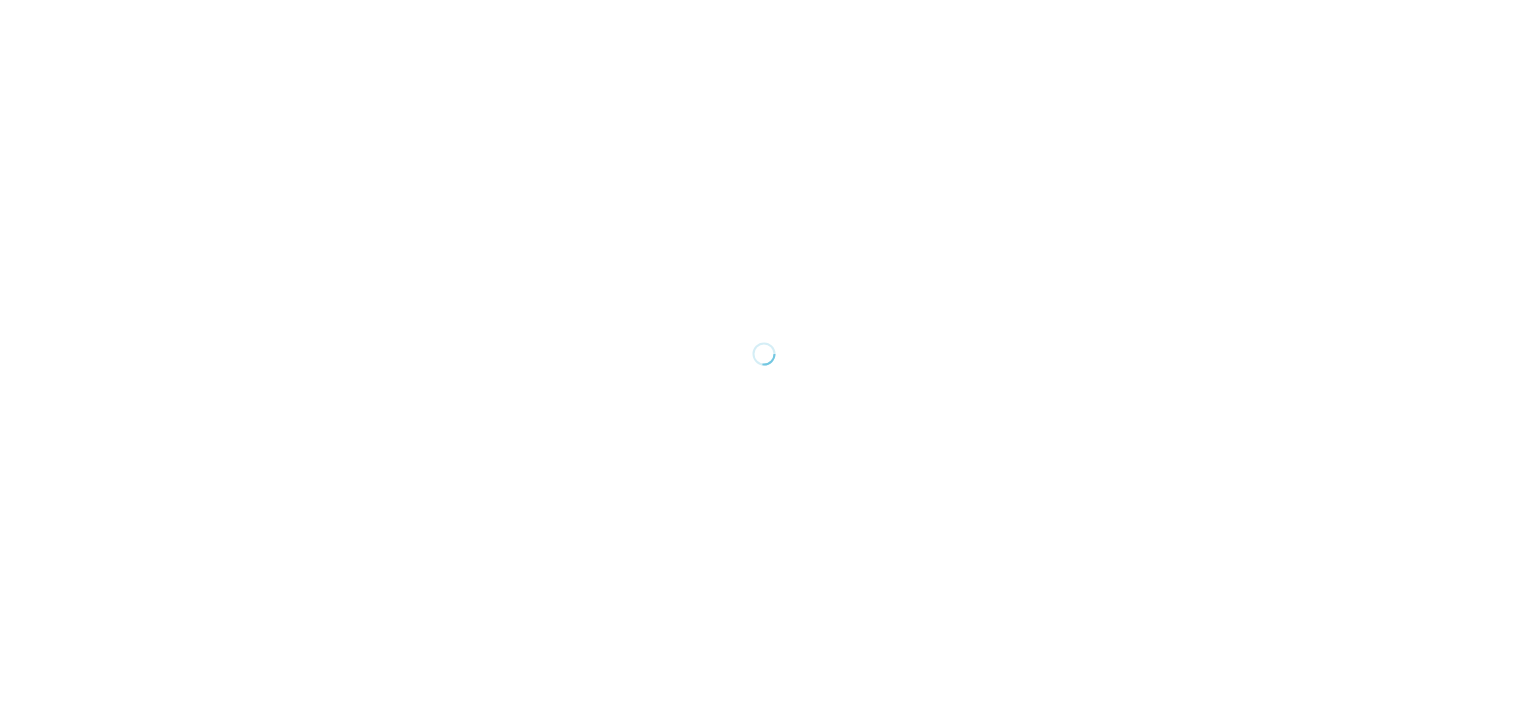 scroll, scrollTop: 0, scrollLeft: 0, axis: both 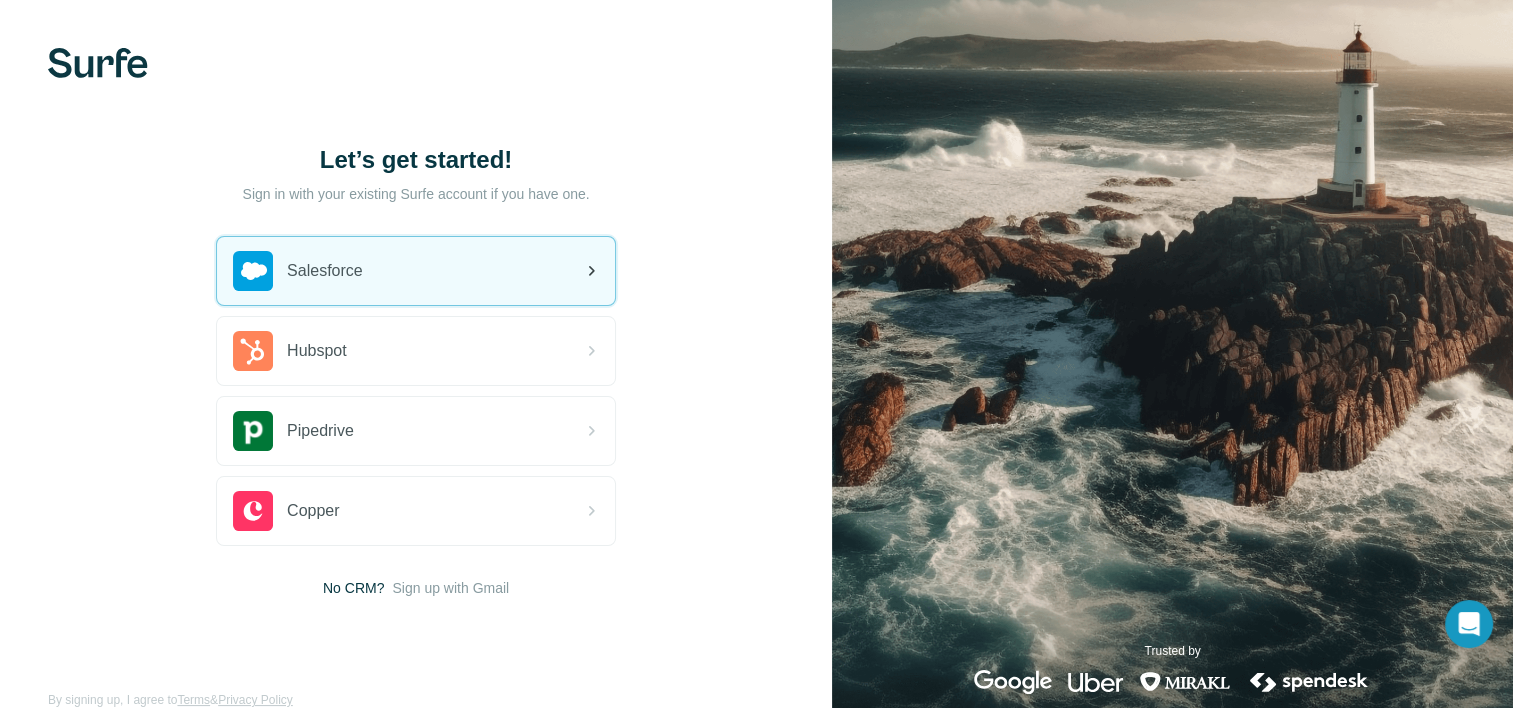 click on "Salesforce" at bounding box center (416, 271) 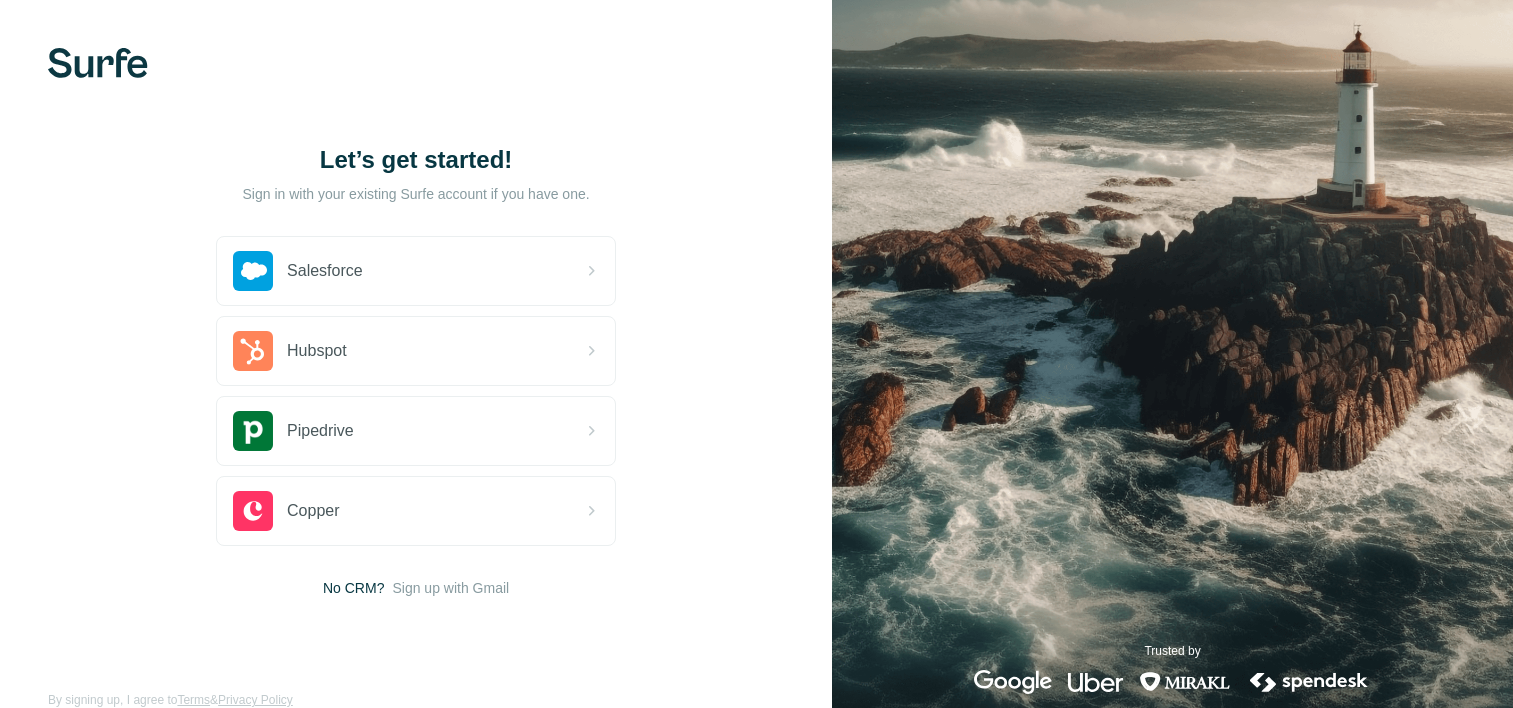 scroll, scrollTop: 0, scrollLeft: 0, axis: both 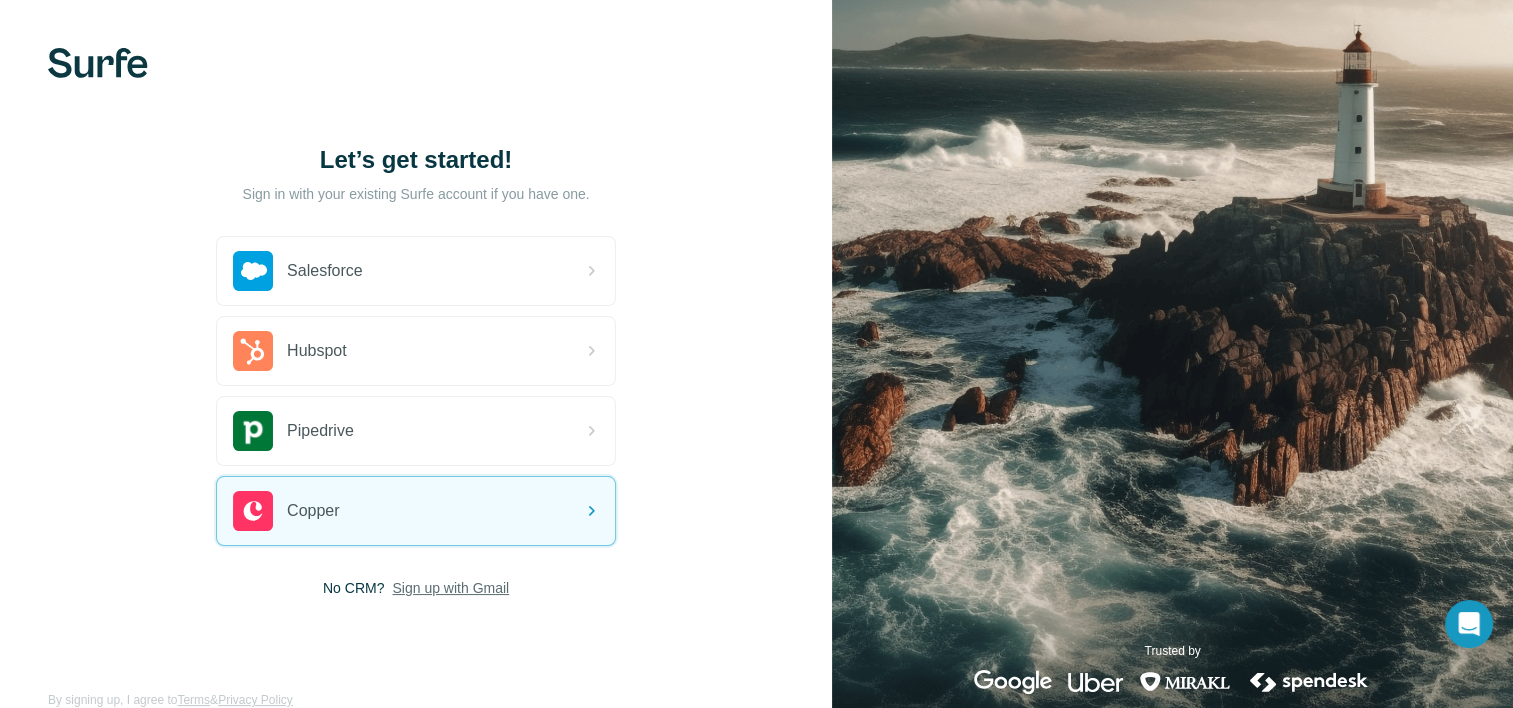 click on "Sign up with Gmail" at bounding box center (450, 588) 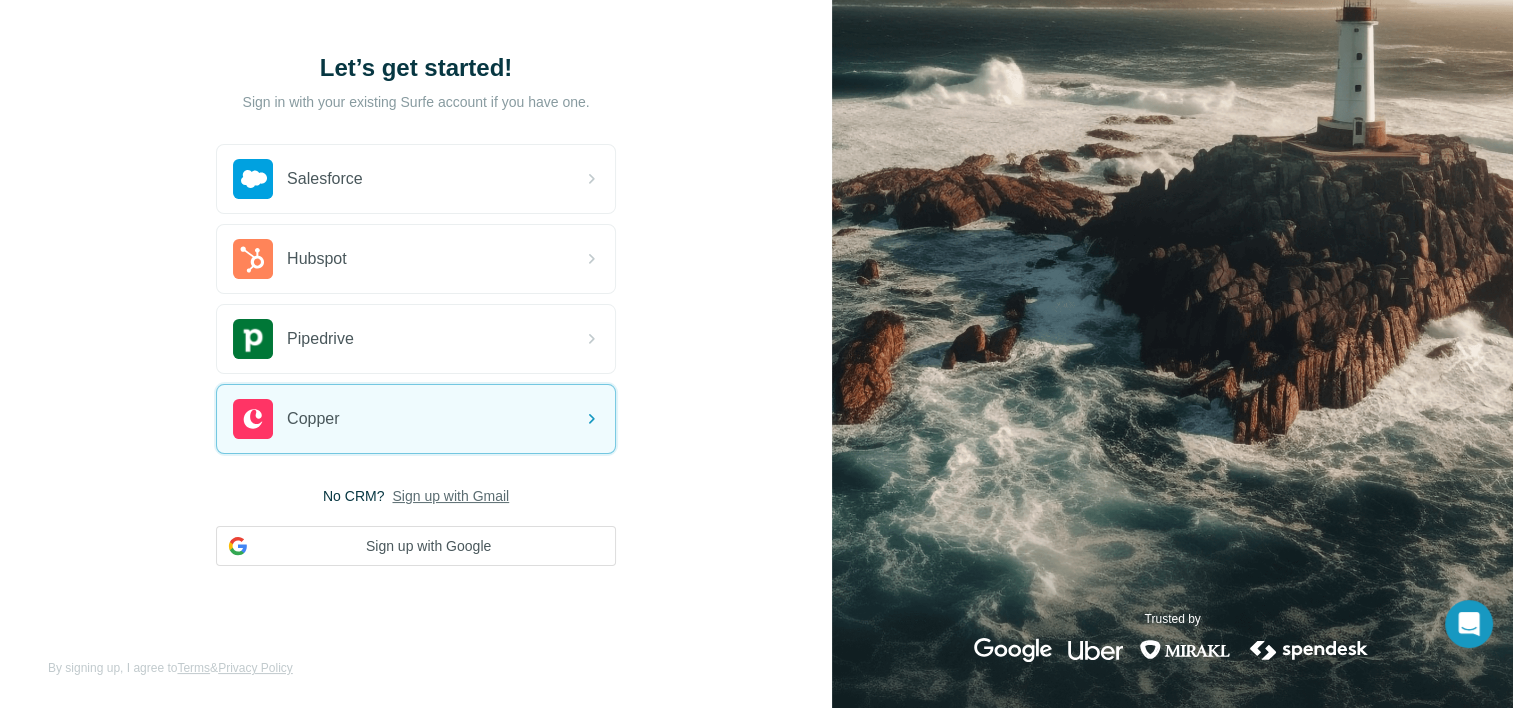 scroll, scrollTop: 0, scrollLeft: 0, axis: both 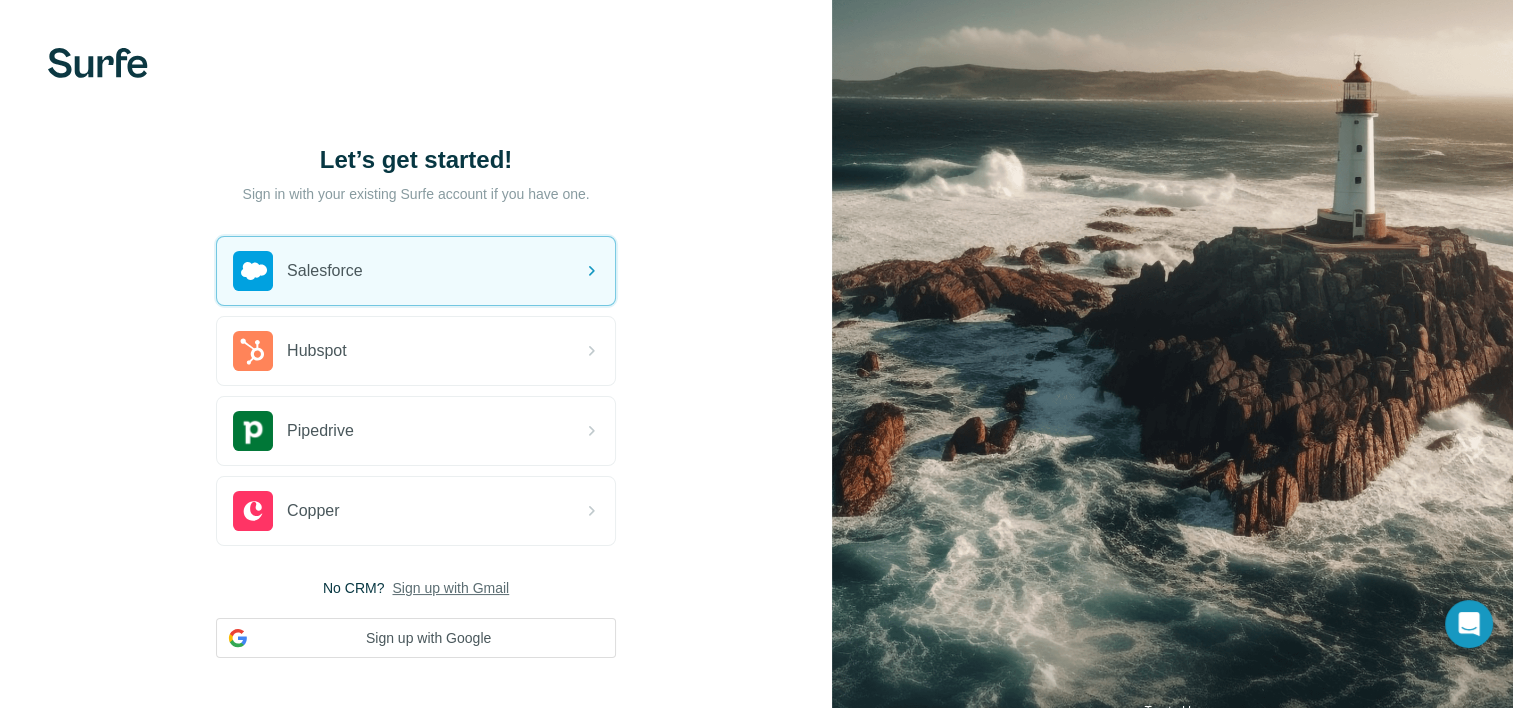 click at bounding box center [98, 63] 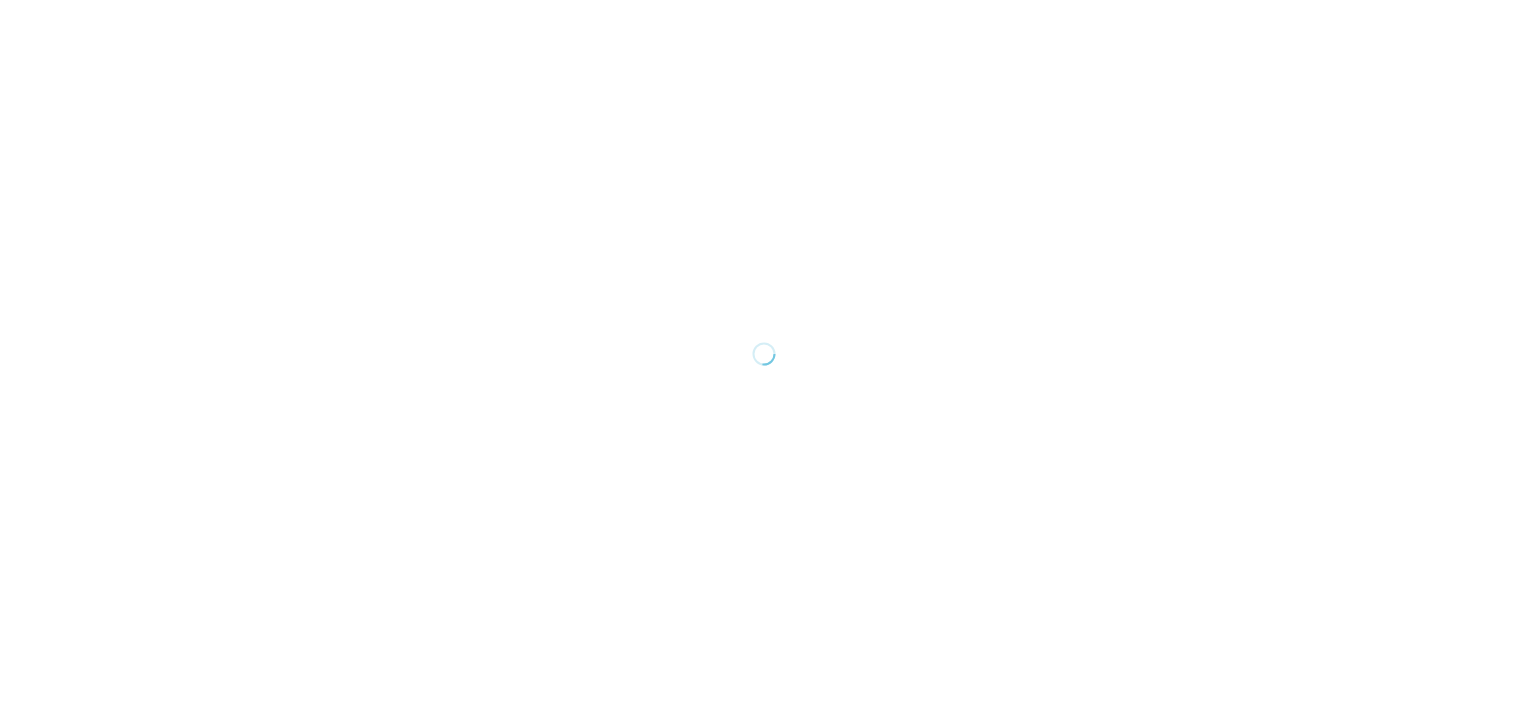 scroll, scrollTop: 0, scrollLeft: 0, axis: both 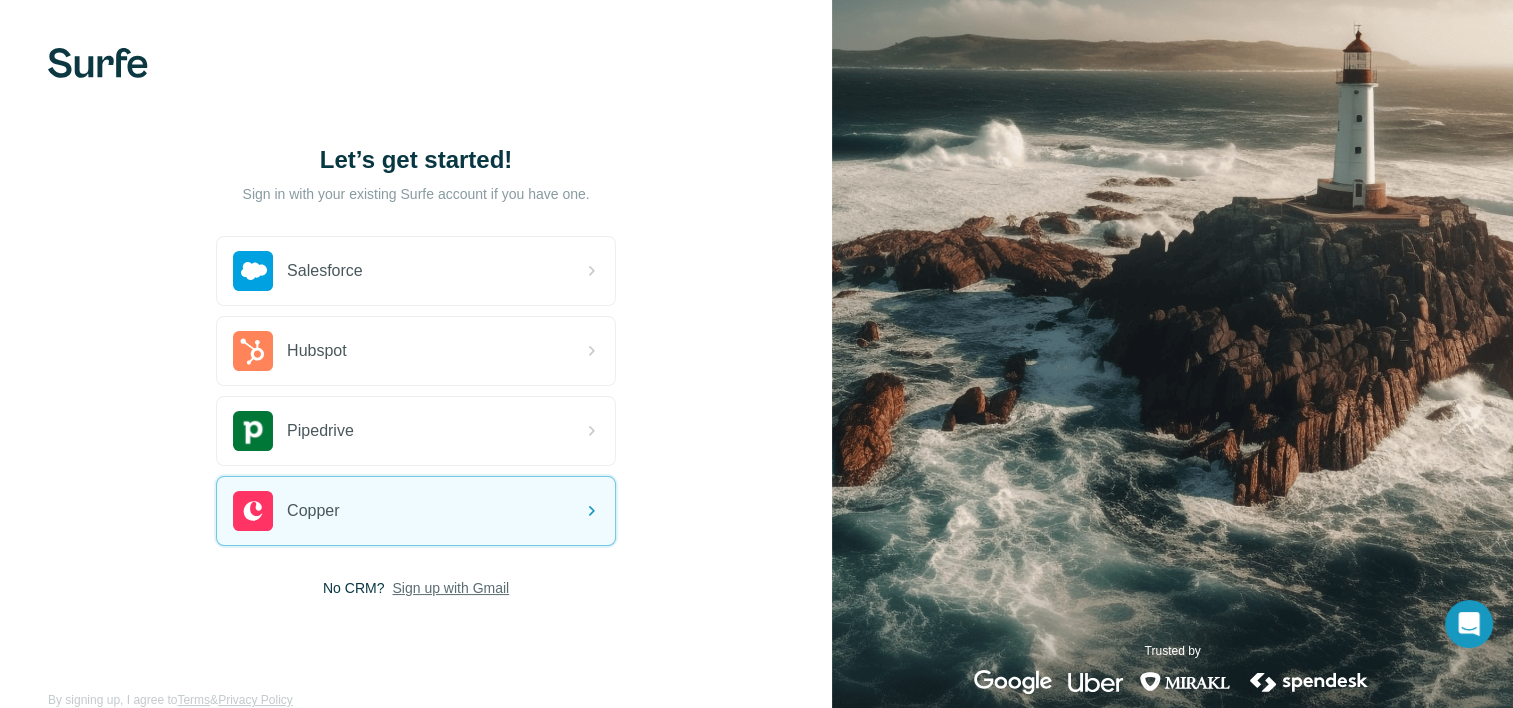 click on "Sign up with Gmail" at bounding box center [450, 588] 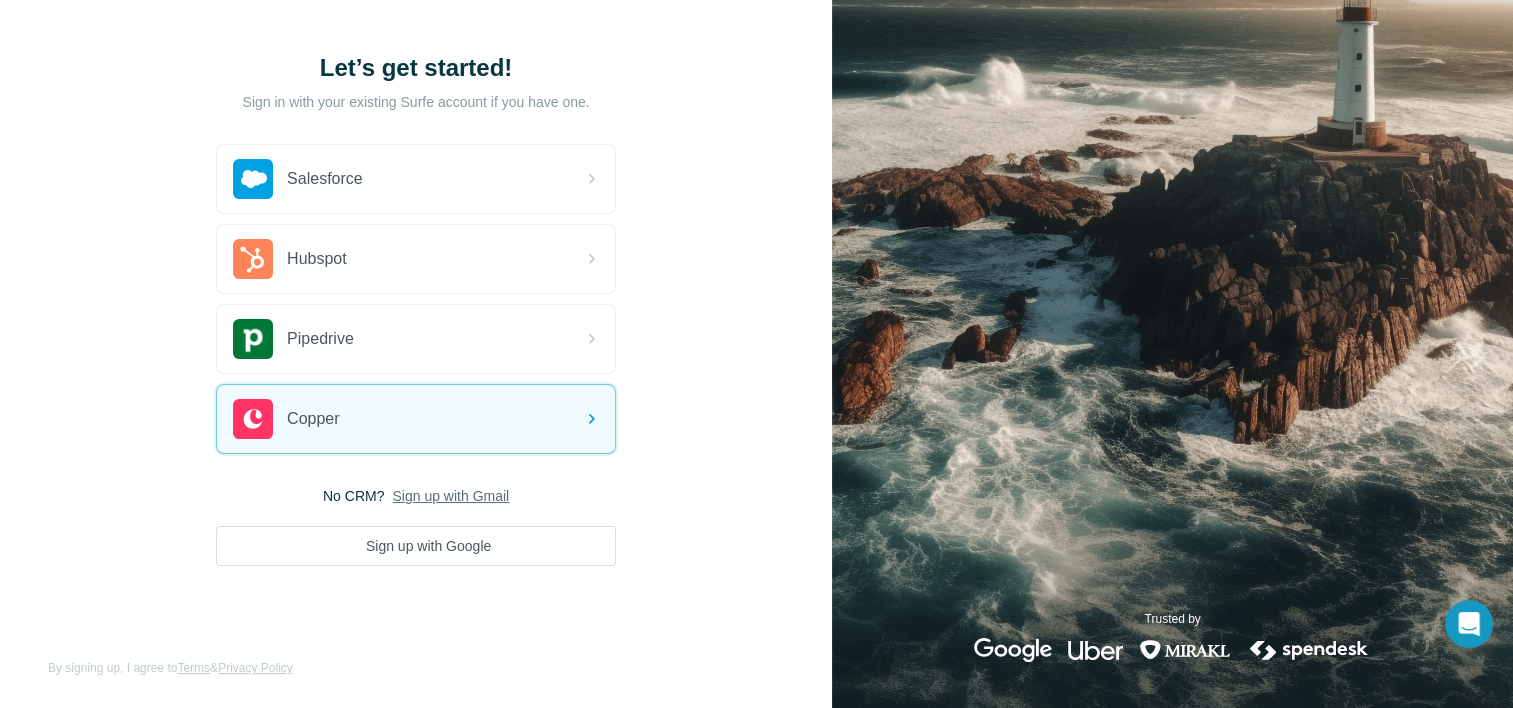 scroll, scrollTop: 0, scrollLeft: 0, axis: both 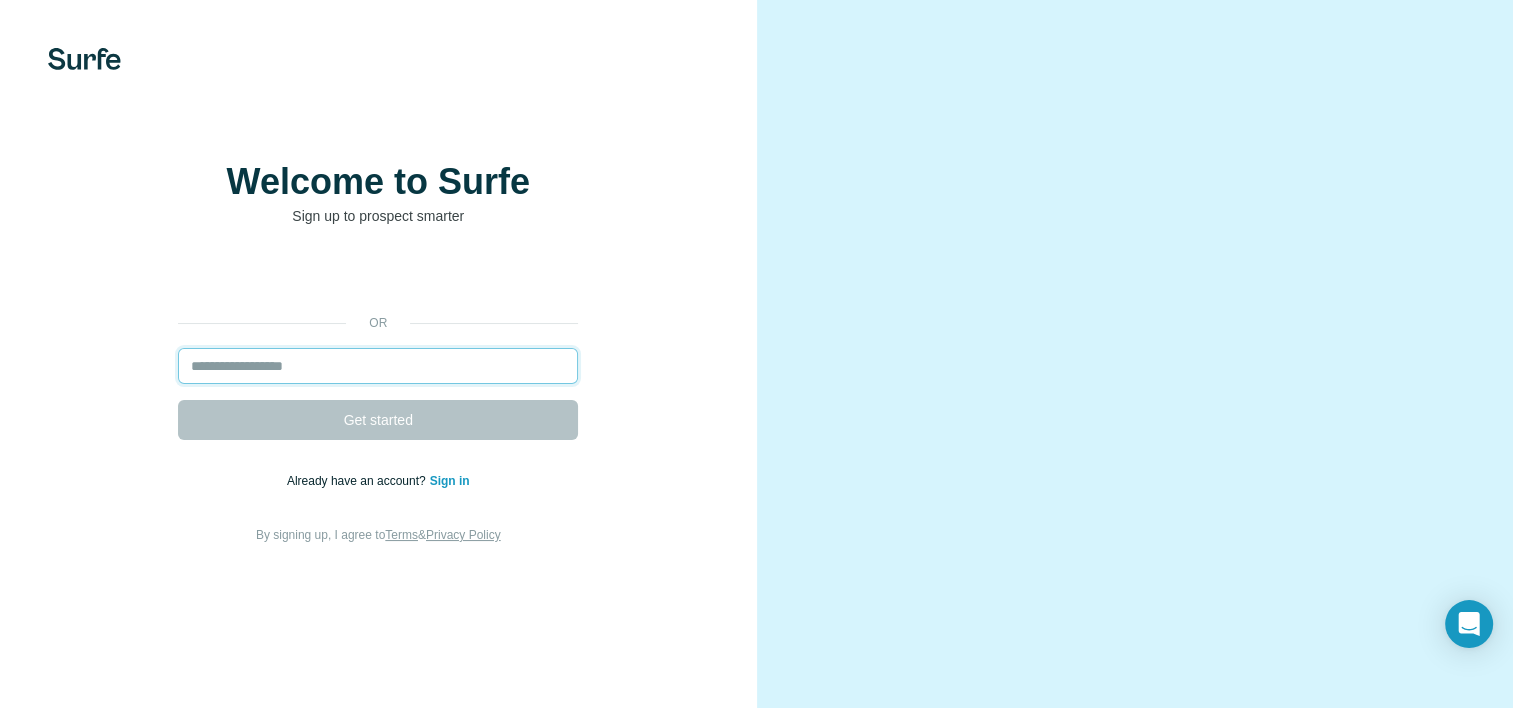 click at bounding box center (378, 366) 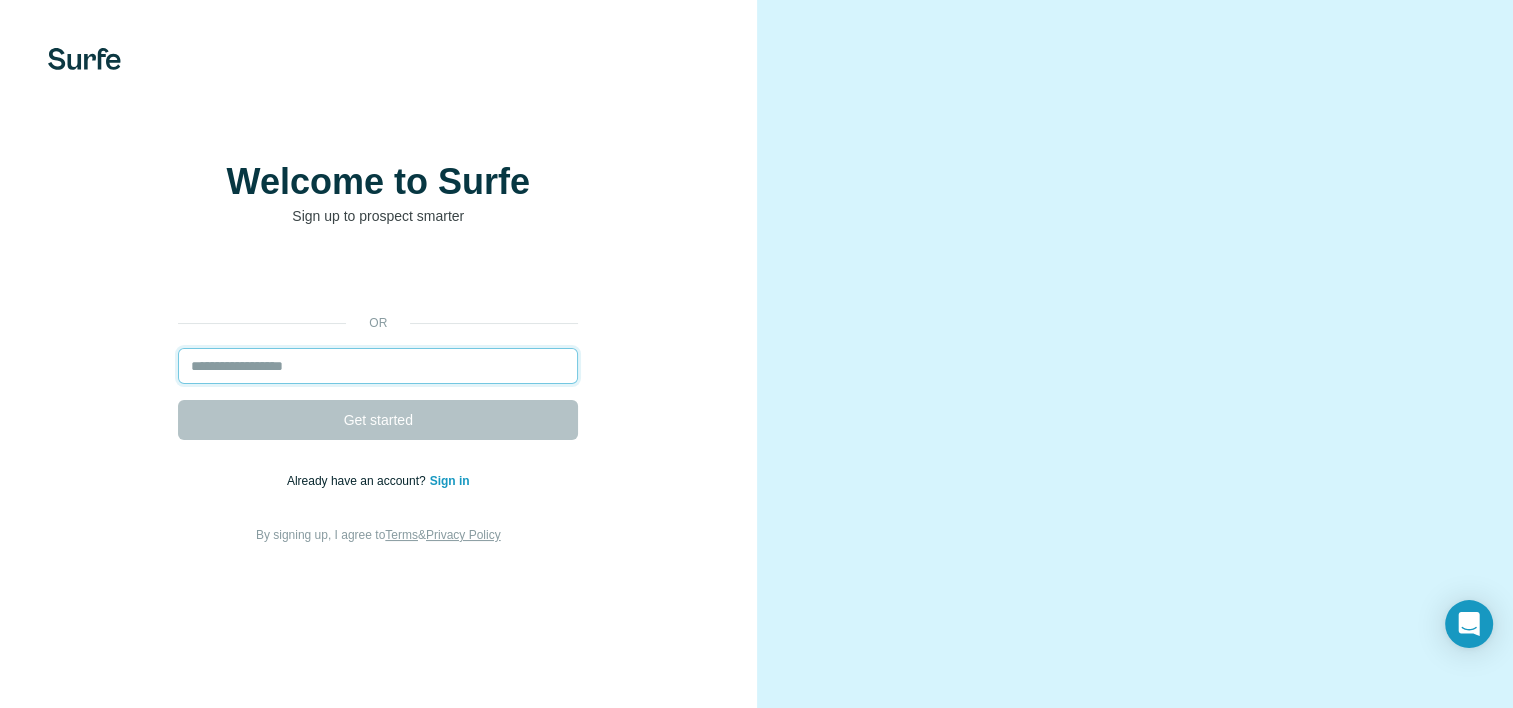 type on "**********" 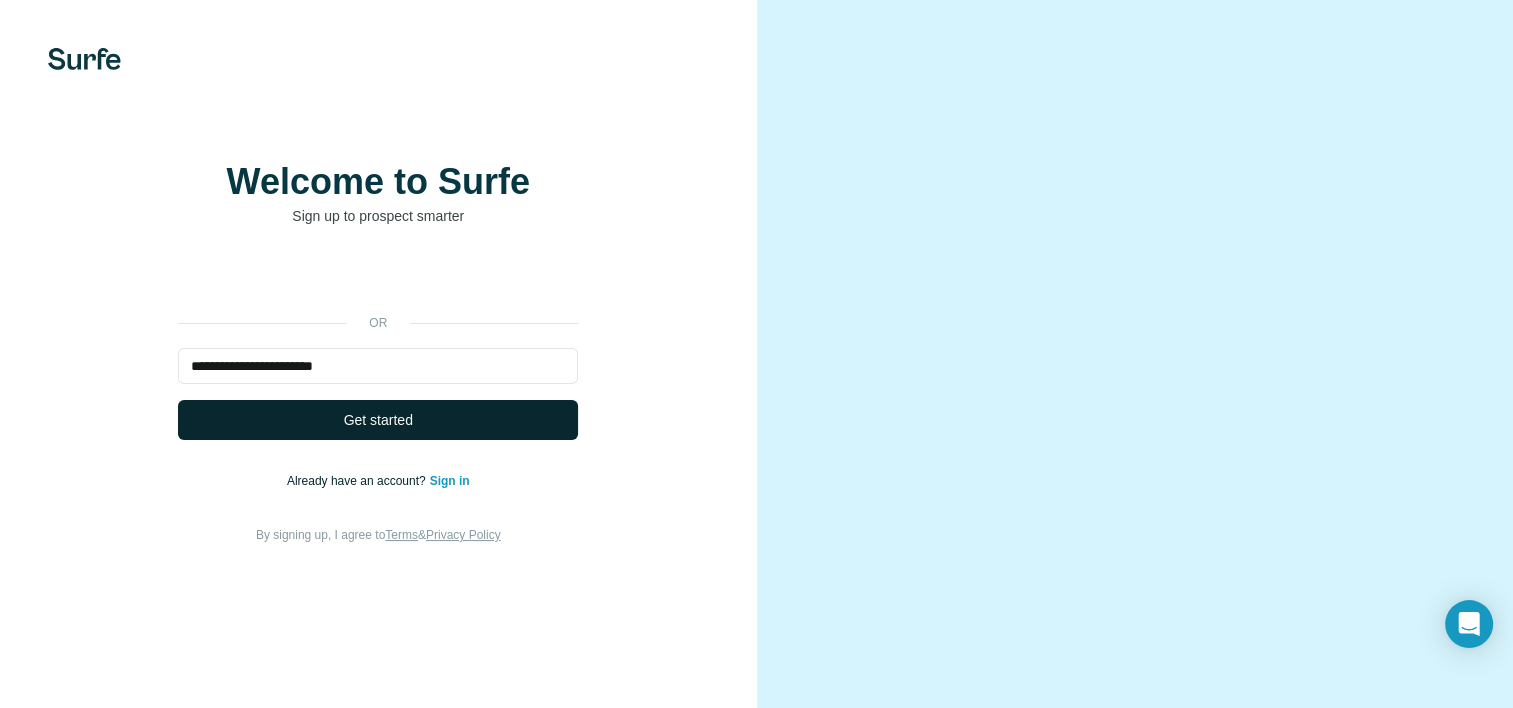 click on "Get started" at bounding box center (378, 420) 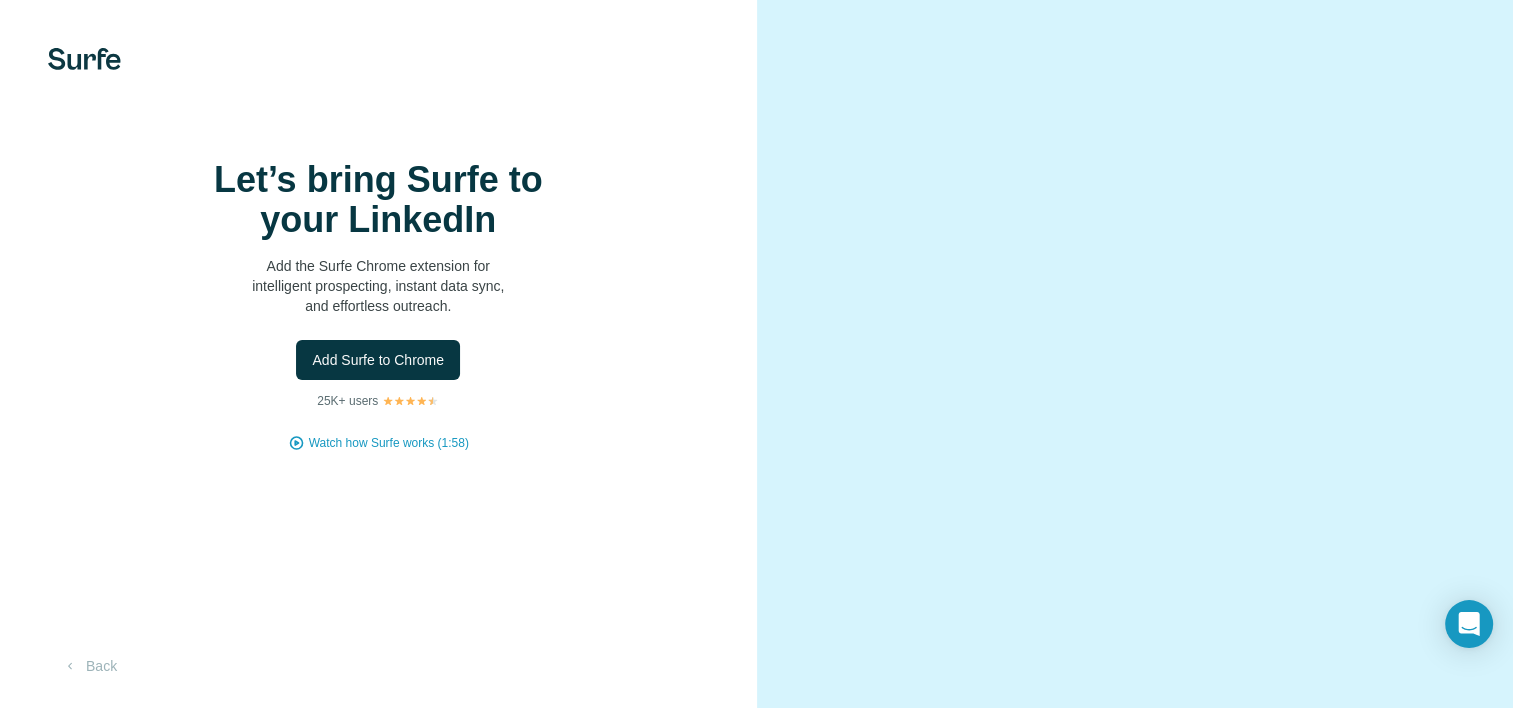 scroll, scrollTop: 107, scrollLeft: 0, axis: vertical 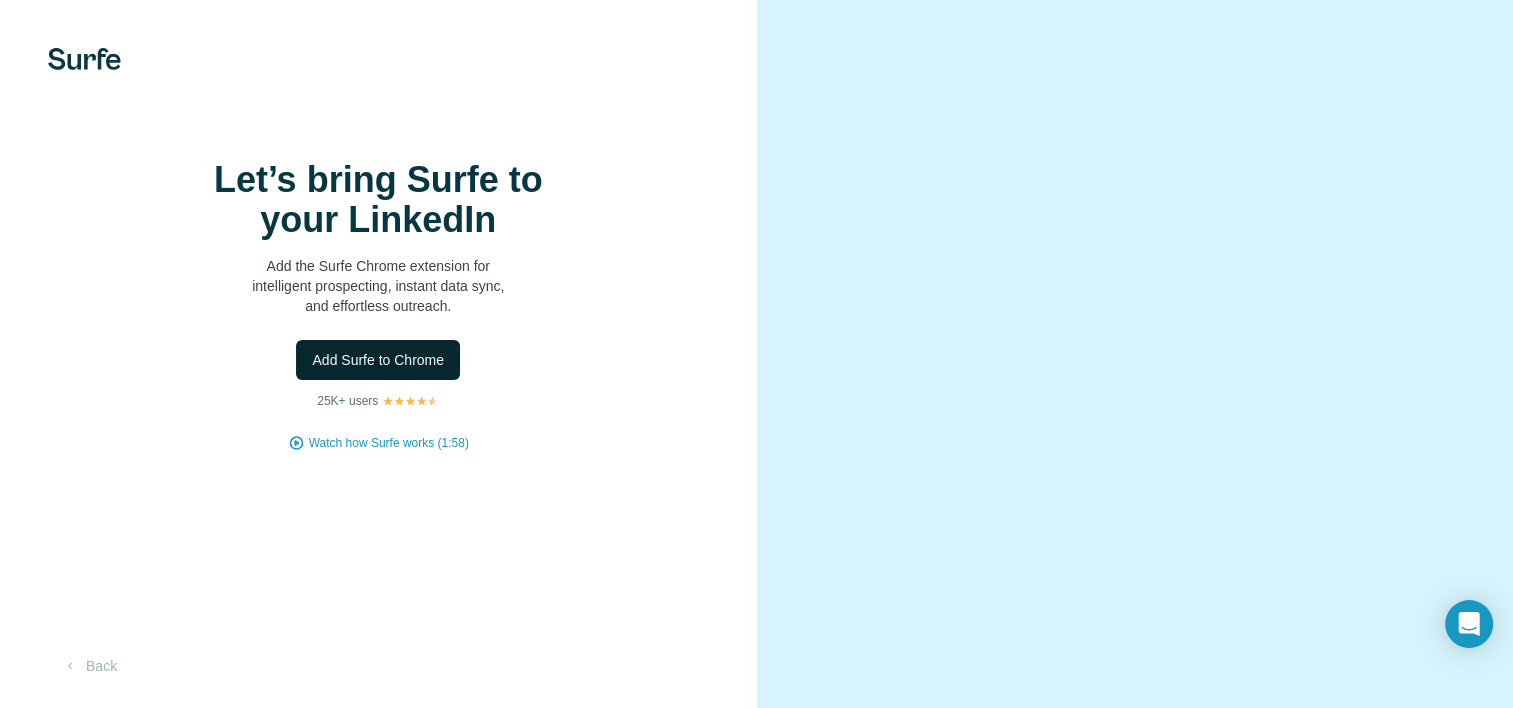 click on "Add Surfe to Chrome" at bounding box center (378, 360) 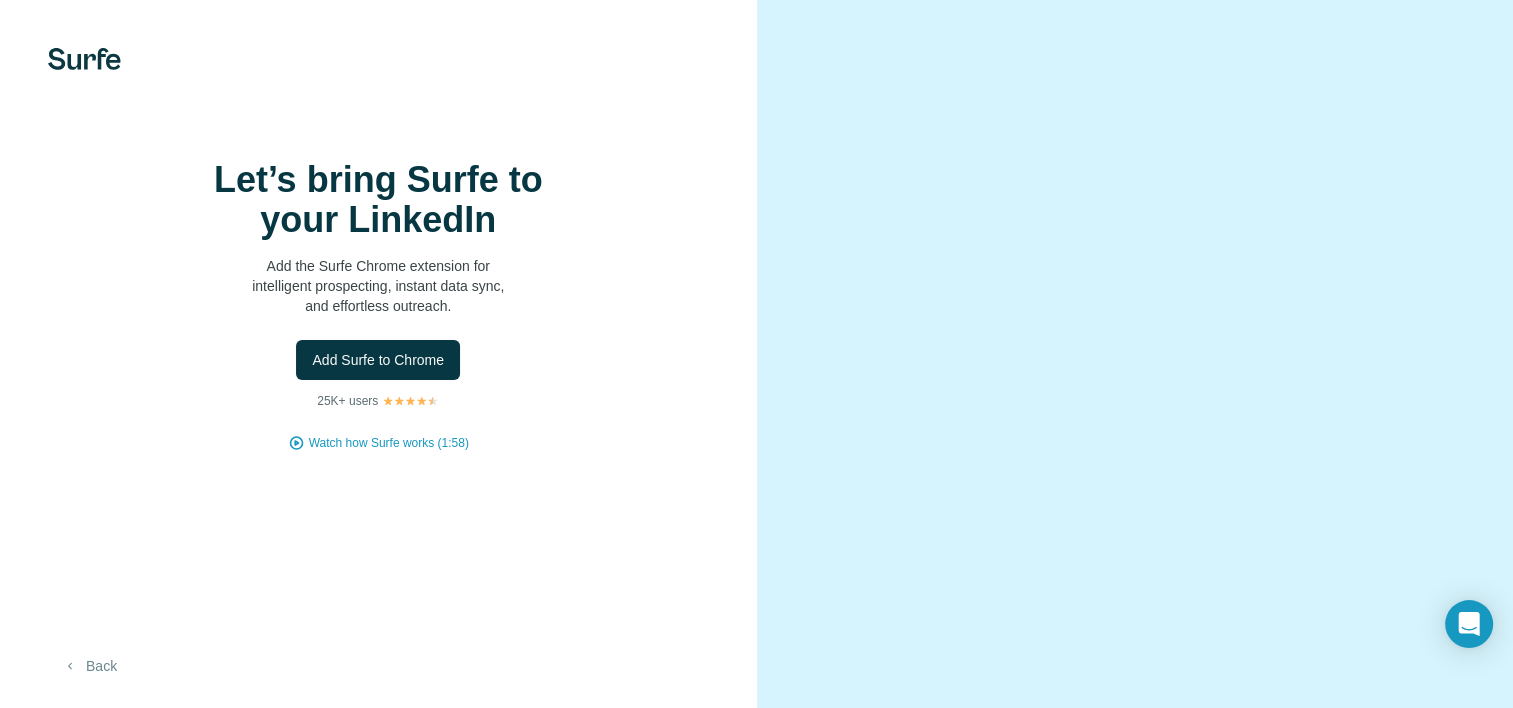 click on "Back" at bounding box center (89, 666) 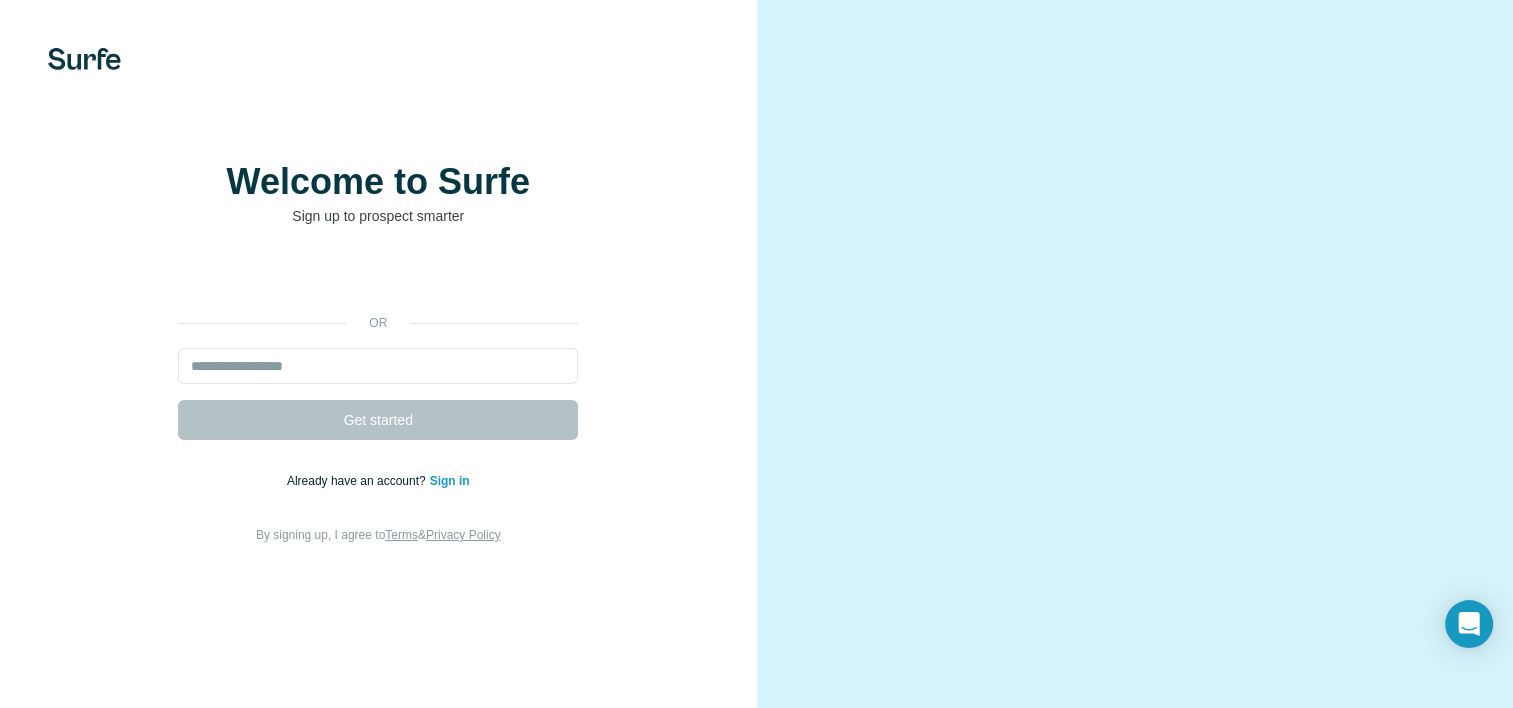click on "Sign in" at bounding box center [450, 481] 